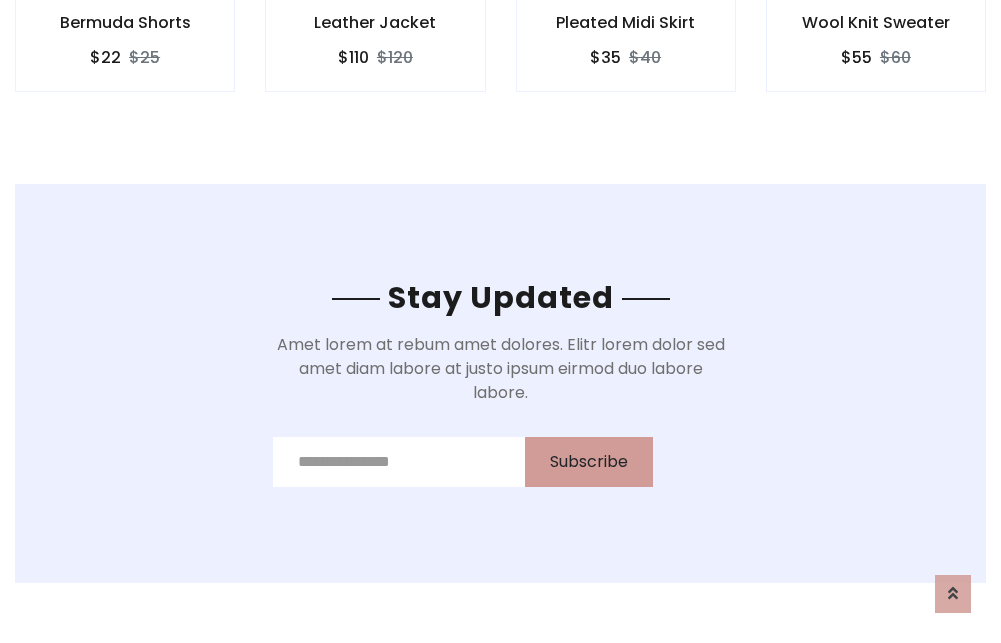 scroll, scrollTop: 0, scrollLeft: 0, axis: both 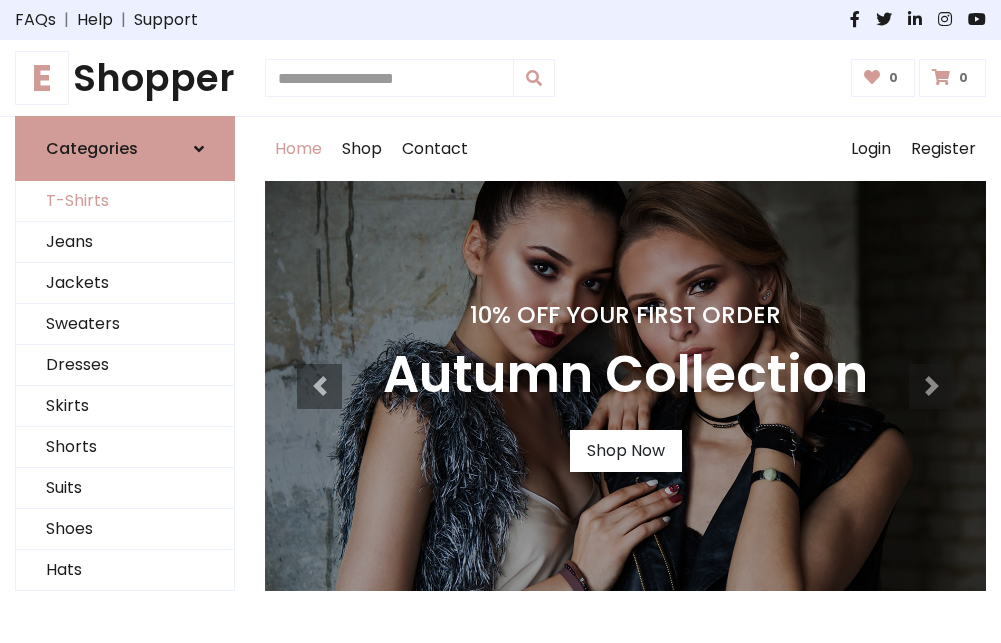 click on "T-Shirts" at bounding box center (125, 201) 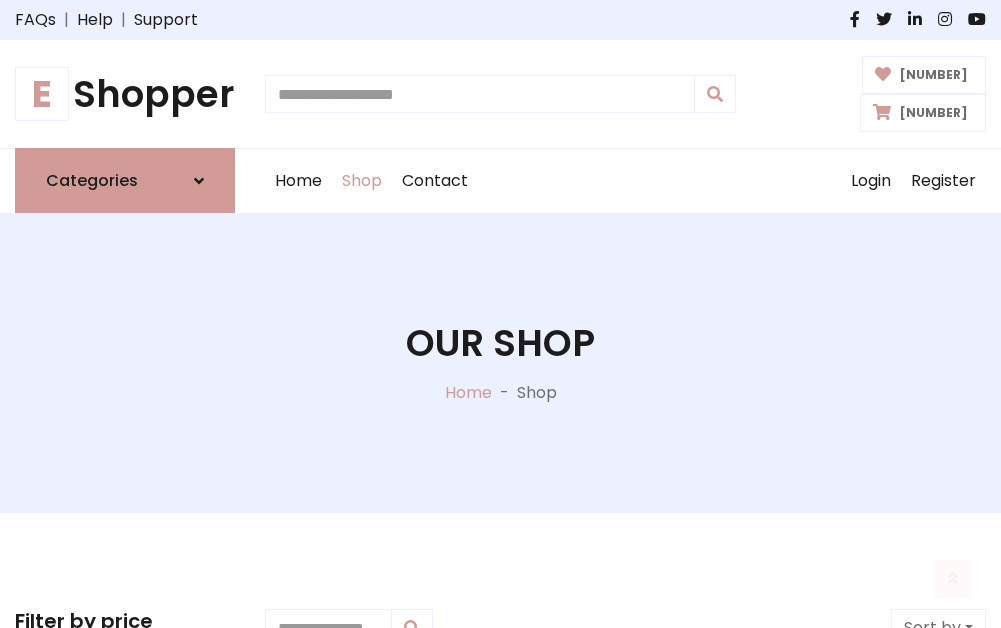 scroll, scrollTop: 485, scrollLeft: 0, axis: vertical 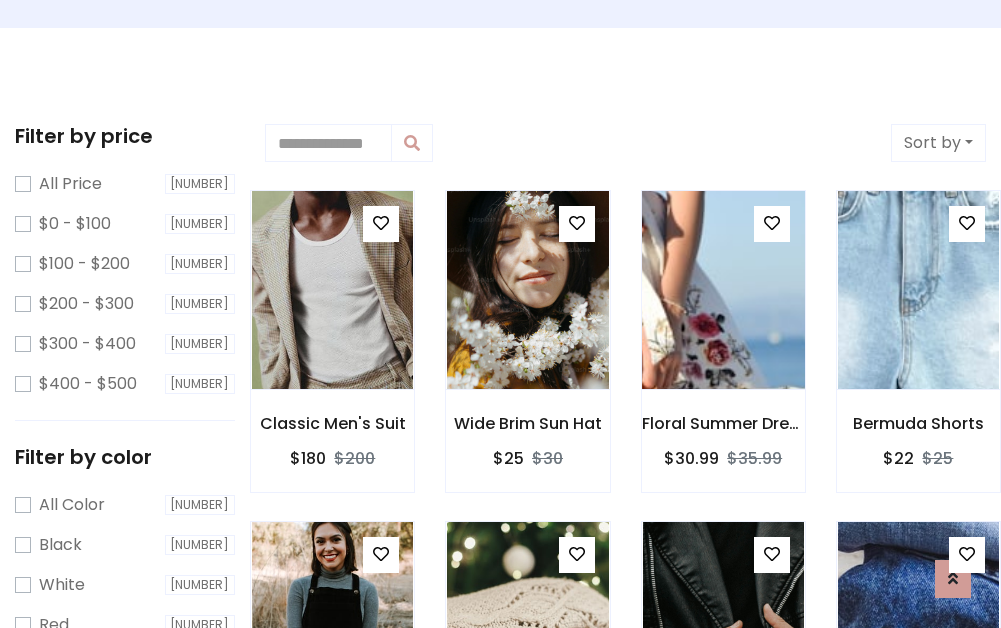 click at bounding box center (723, 290) 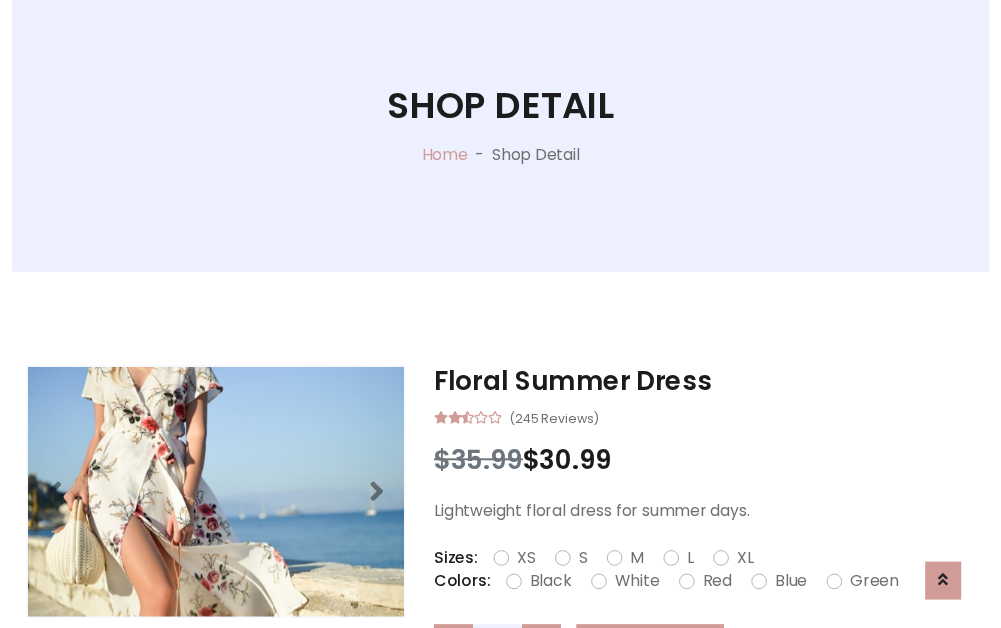scroll, scrollTop: 365, scrollLeft: 0, axis: vertical 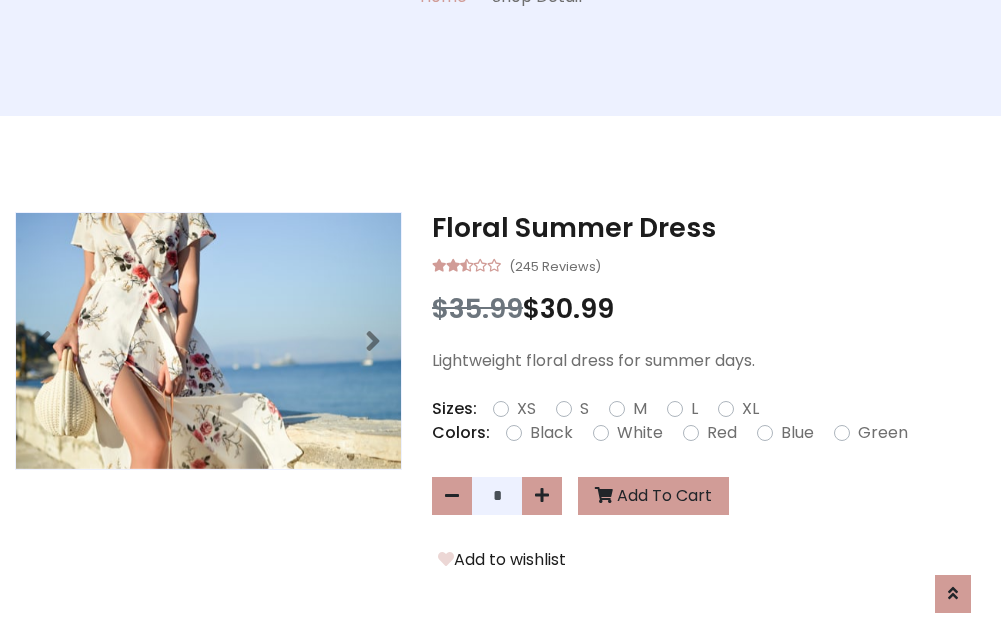 click on "XS" at bounding box center [526, 409] 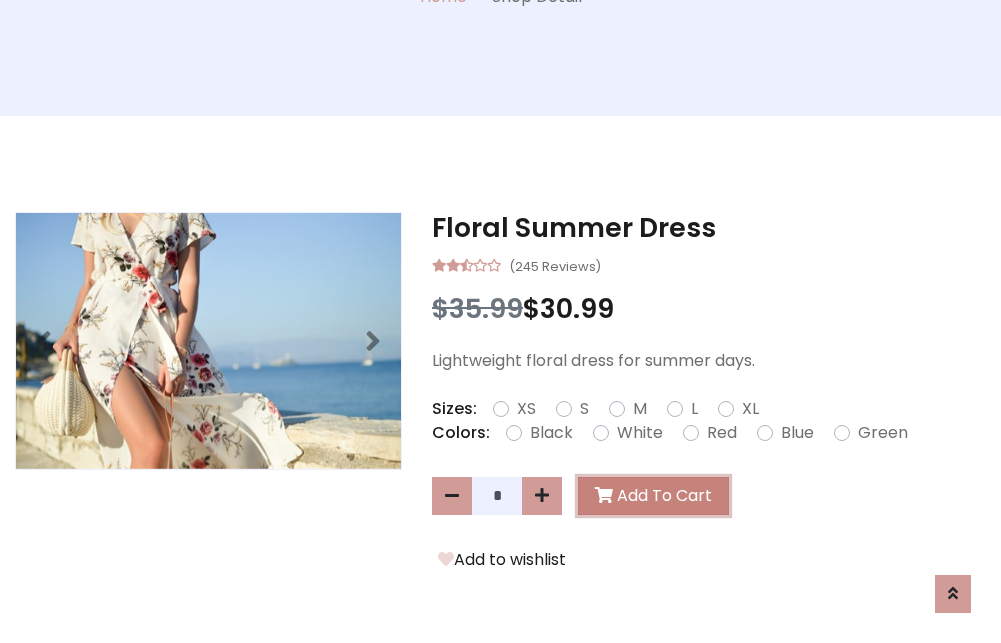 click on "Add To Cart" at bounding box center (653, 496) 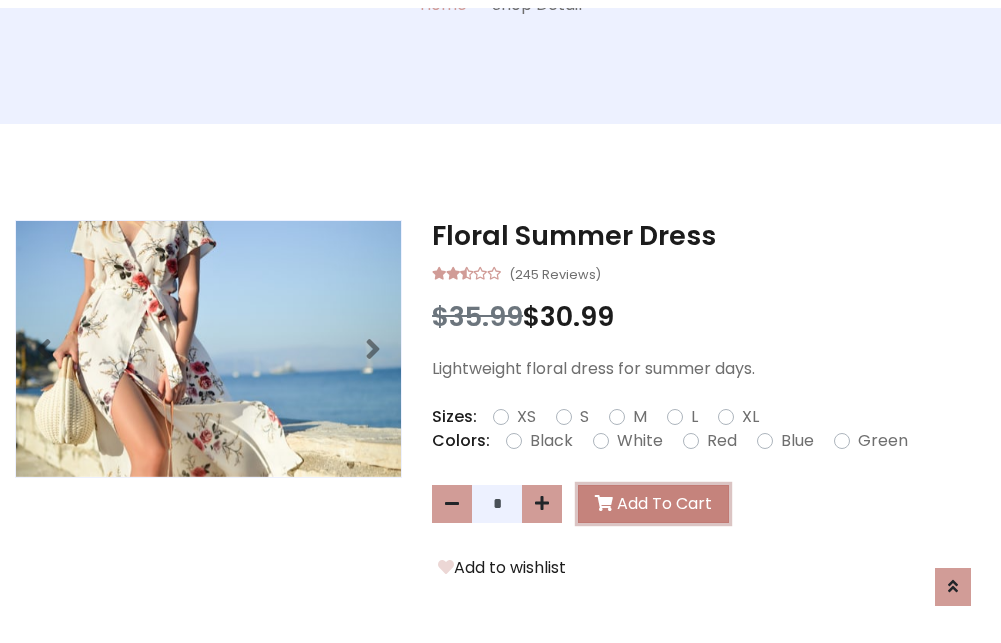 scroll, scrollTop: 0, scrollLeft: 0, axis: both 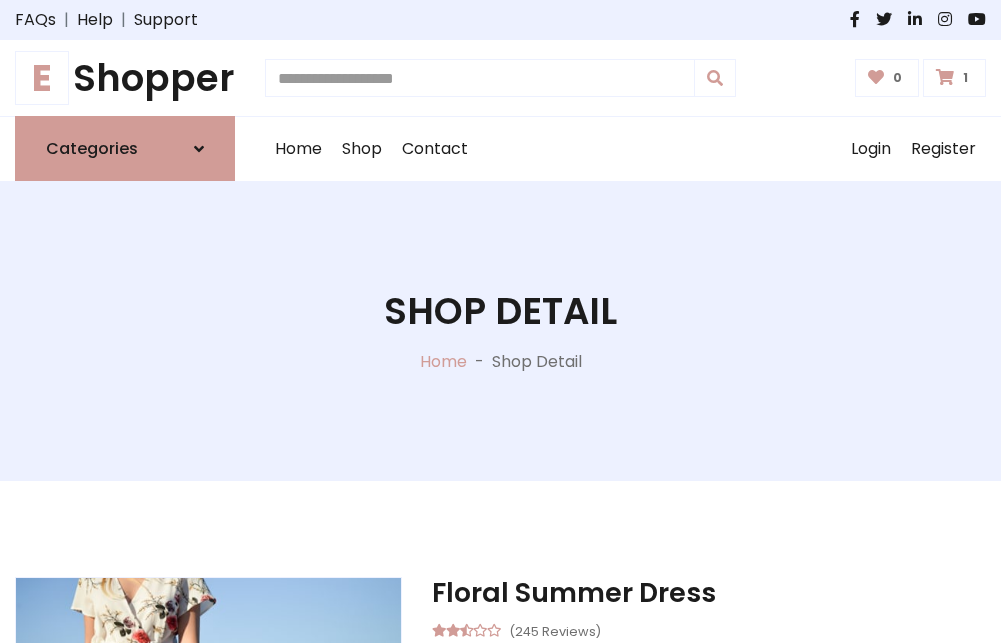 click at bounding box center [945, 77] 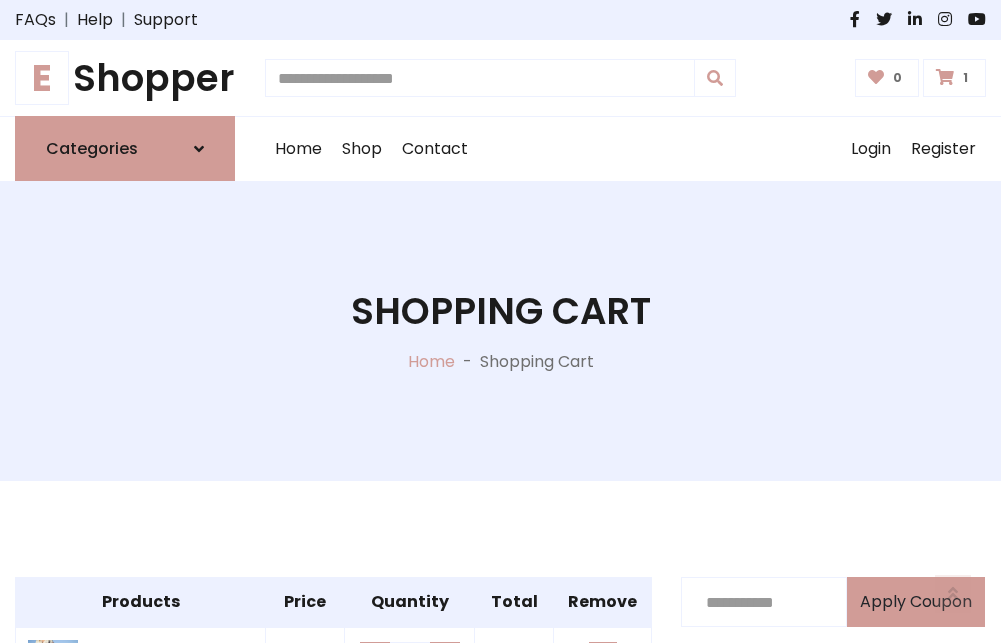 scroll, scrollTop: 468, scrollLeft: 0, axis: vertical 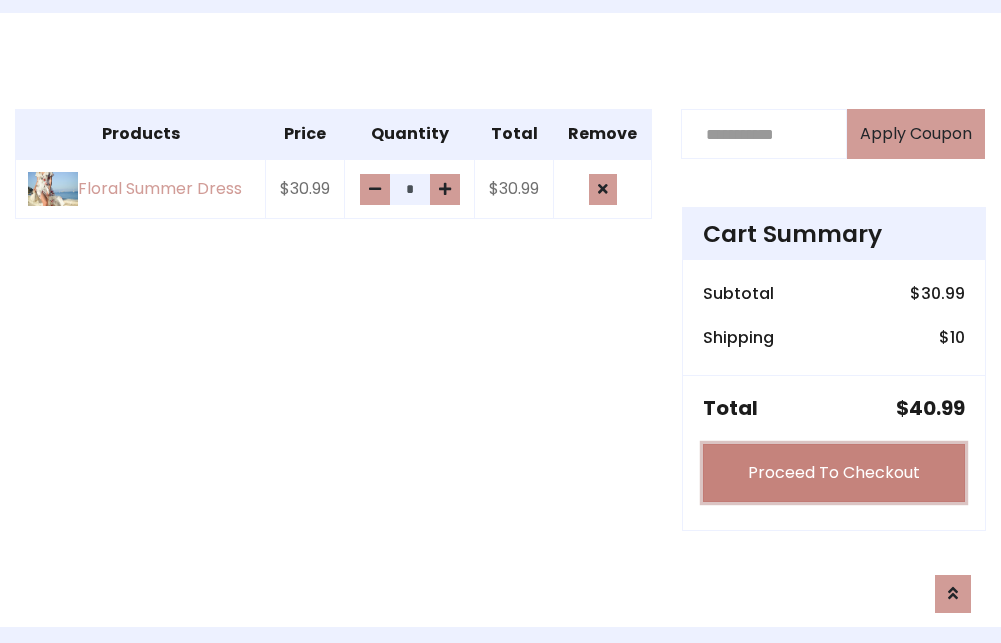 click on "Proceed To Checkout" at bounding box center [834, 473] 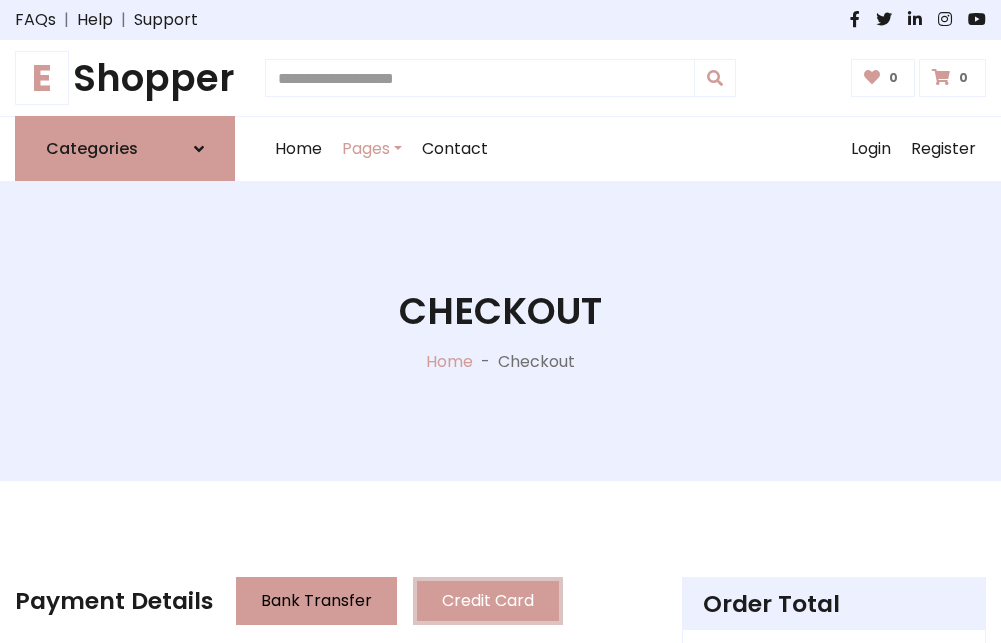 scroll, scrollTop: 0, scrollLeft: 0, axis: both 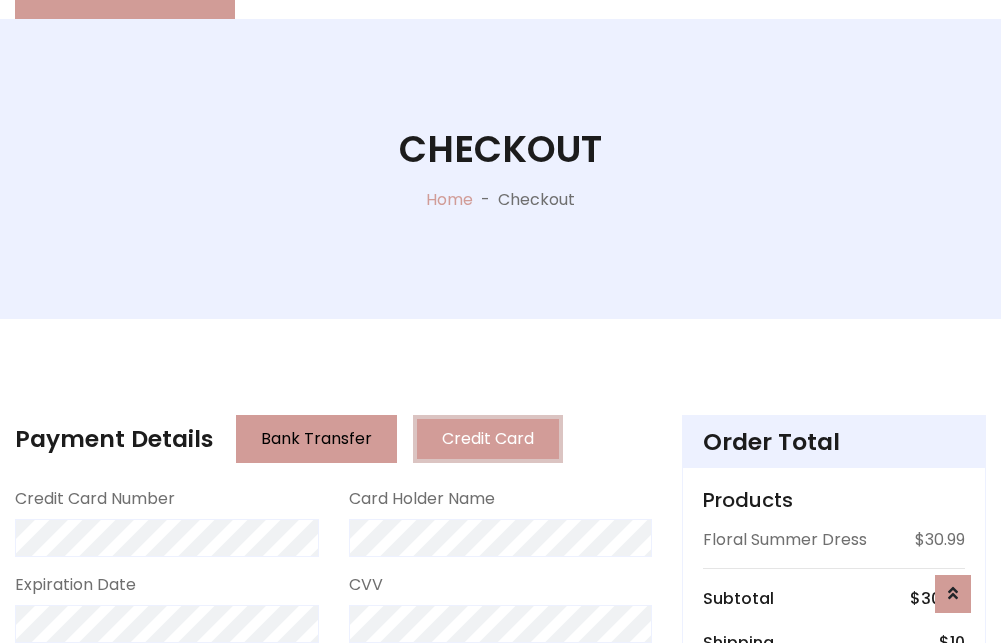 click on "Go to shipping" at bounding box center [834, 856] 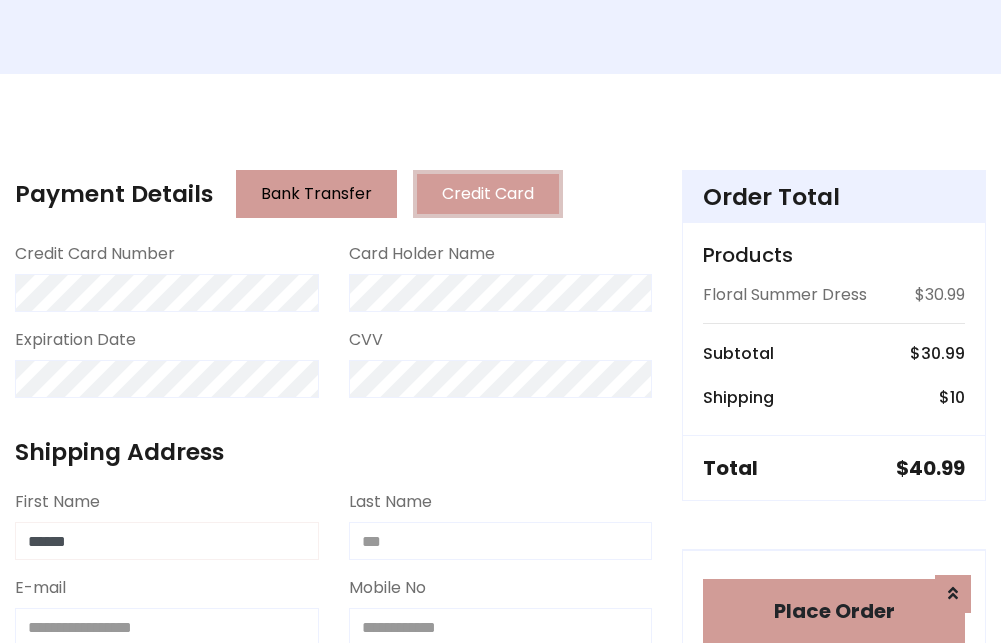 type on "******" 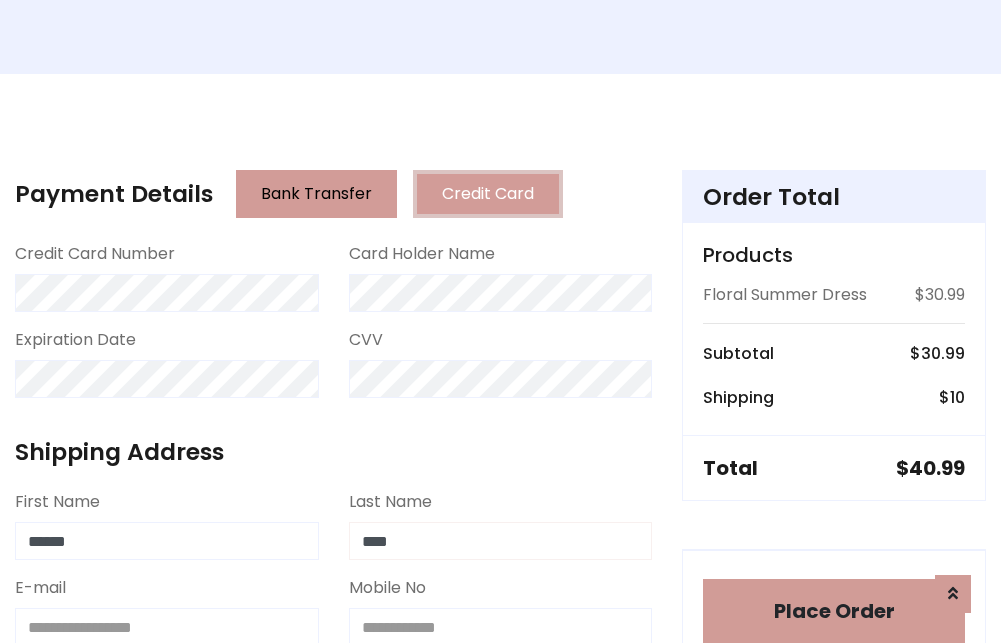 type on "****" 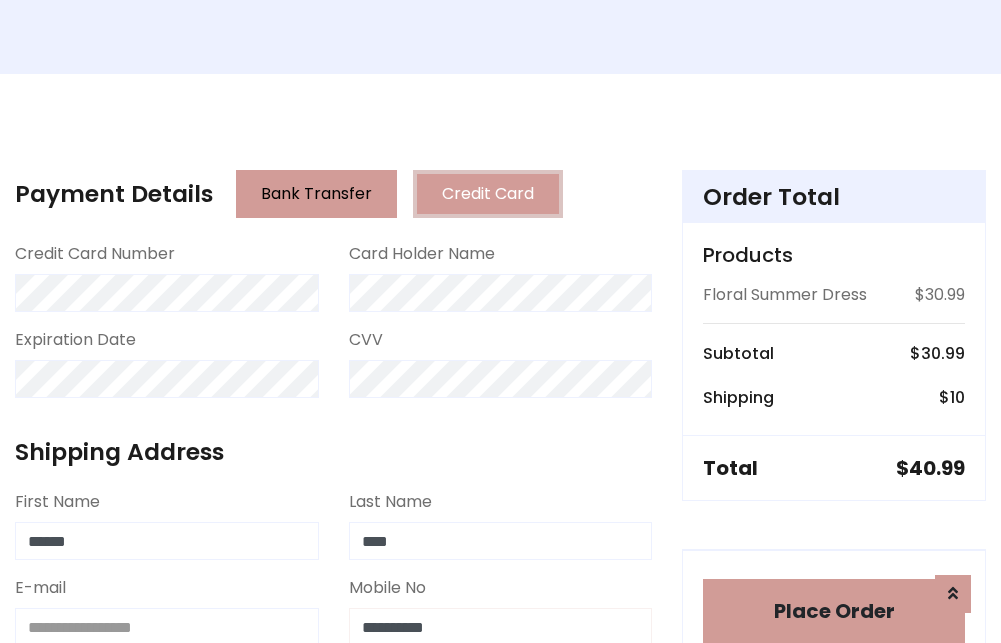 scroll, scrollTop: 411, scrollLeft: 0, axis: vertical 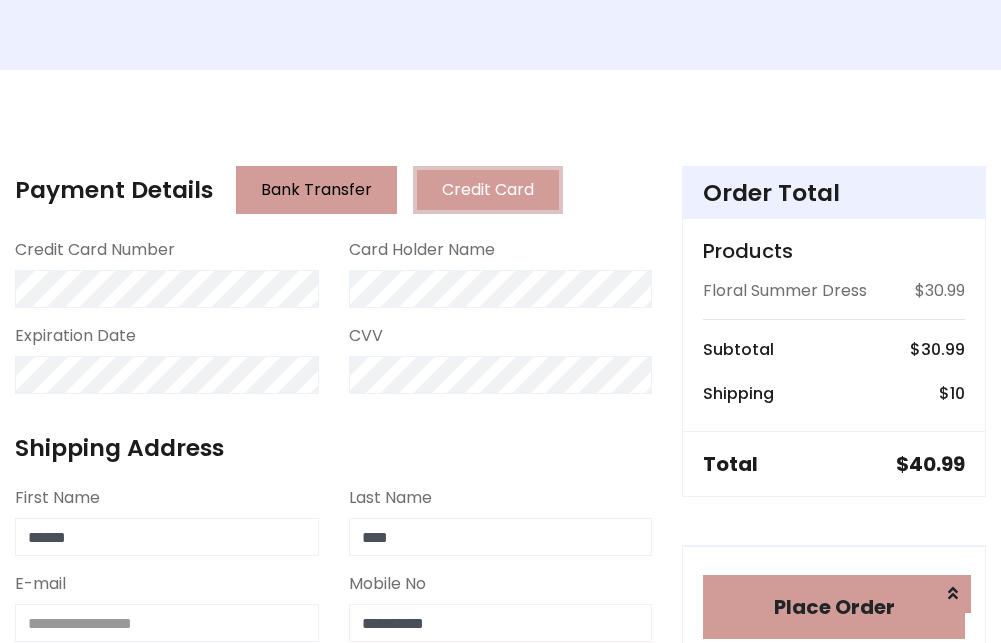 type on "**********" 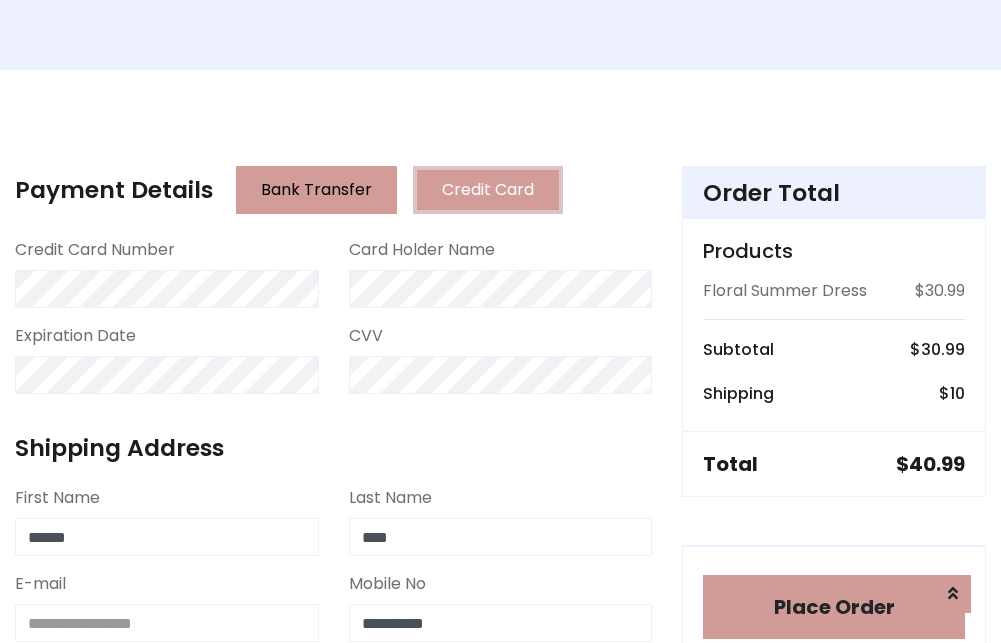 scroll, scrollTop: 799, scrollLeft: 0, axis: vertical 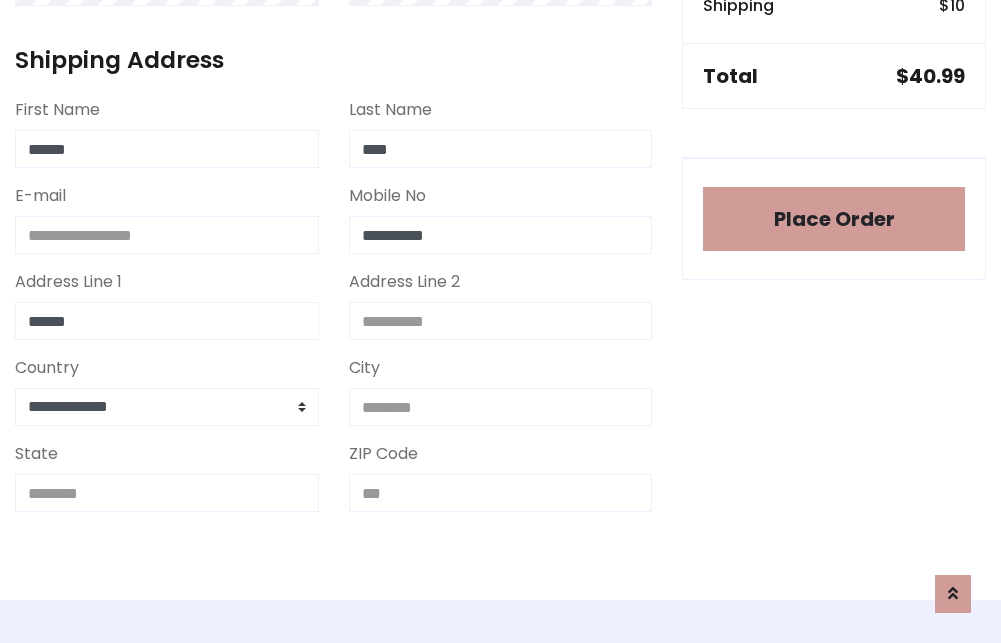 type on "******" 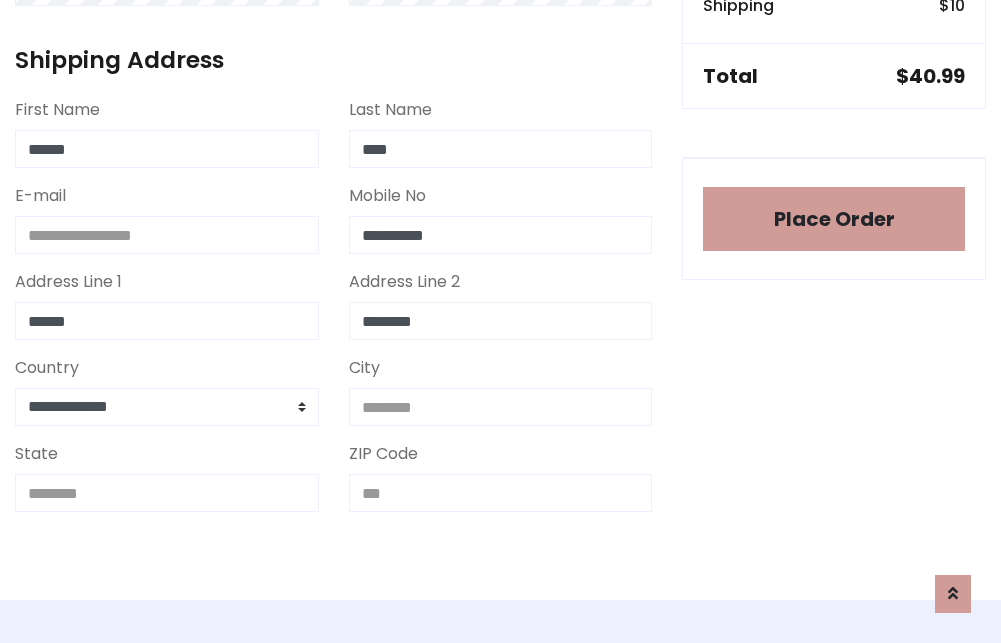 type on "********" 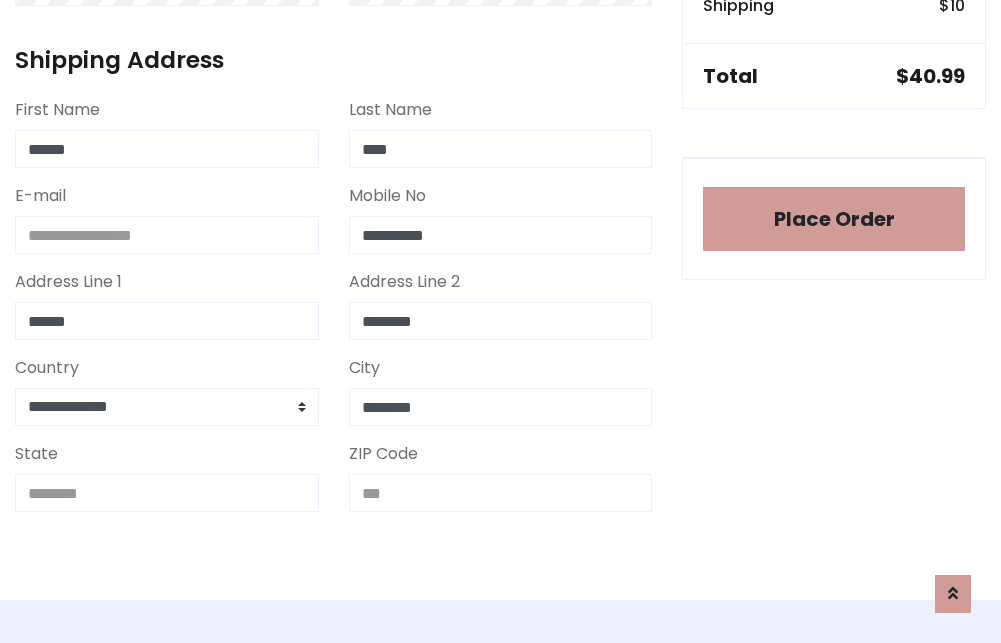 type on "********" 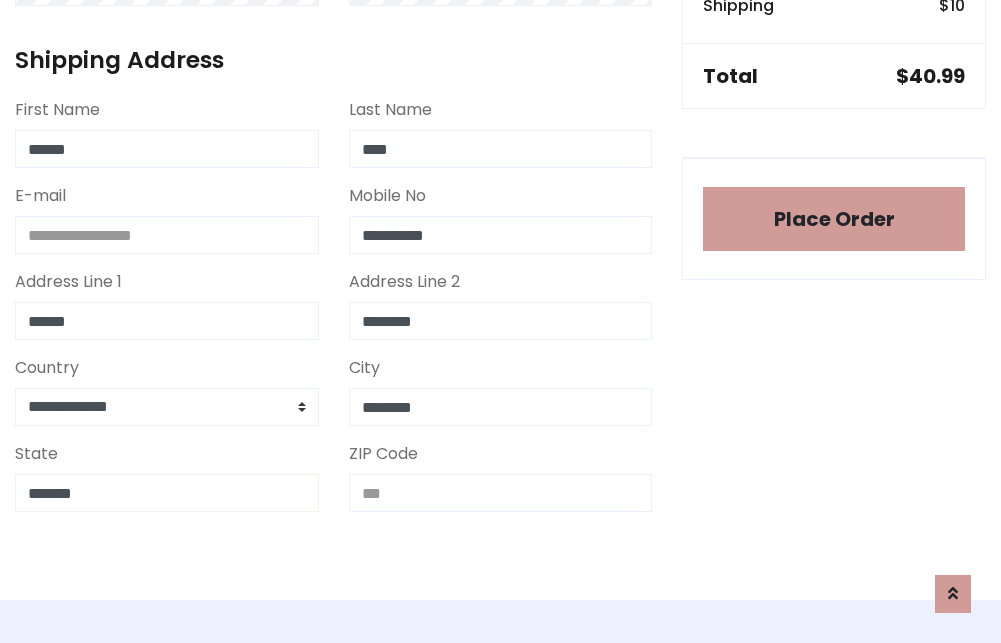 type on "*******" 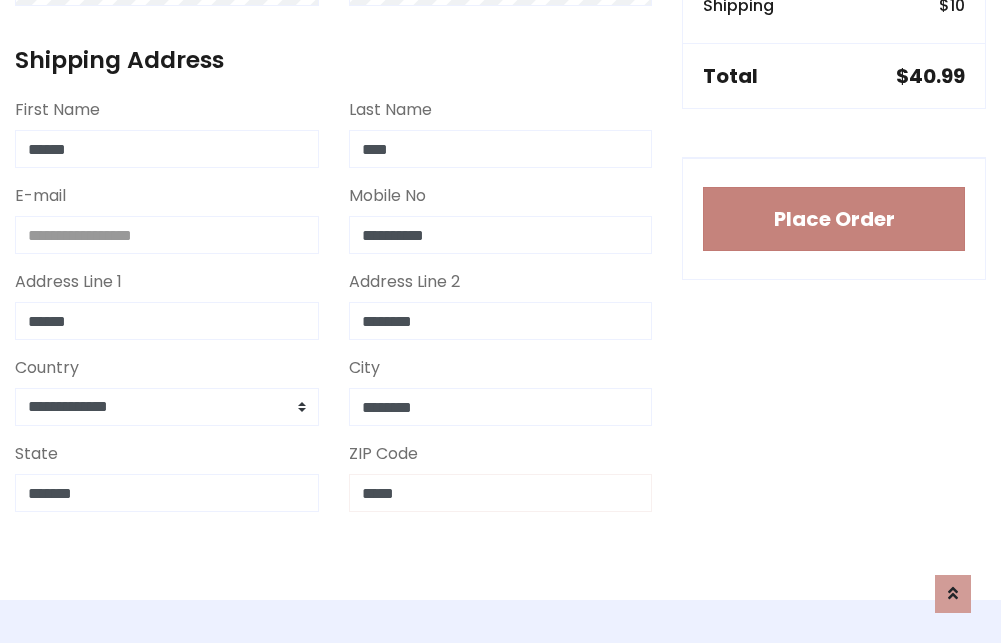 type on "*****" 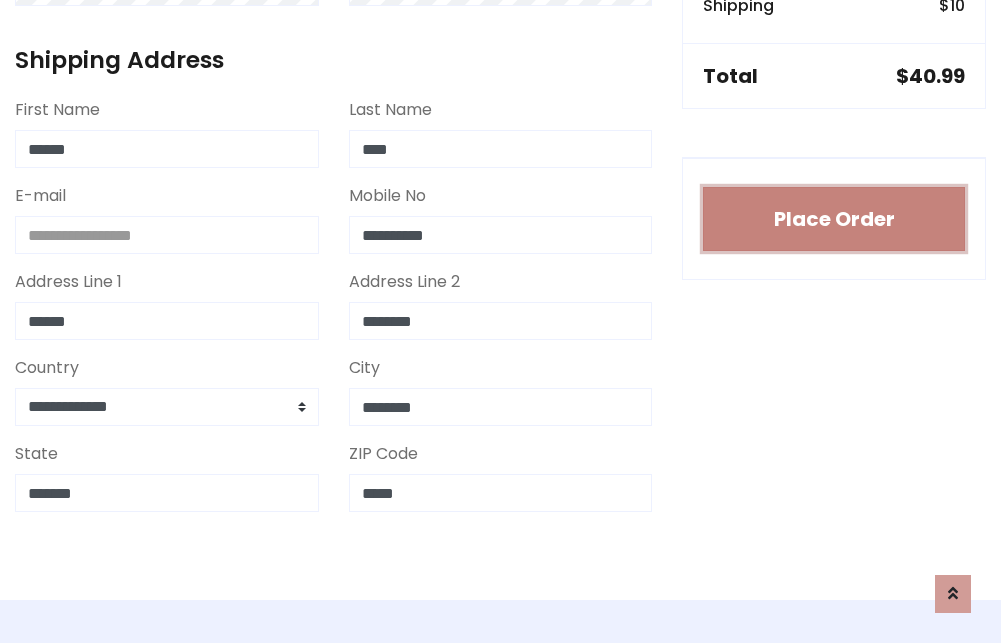 click on "Place Order" at bounding box center [834, 219] 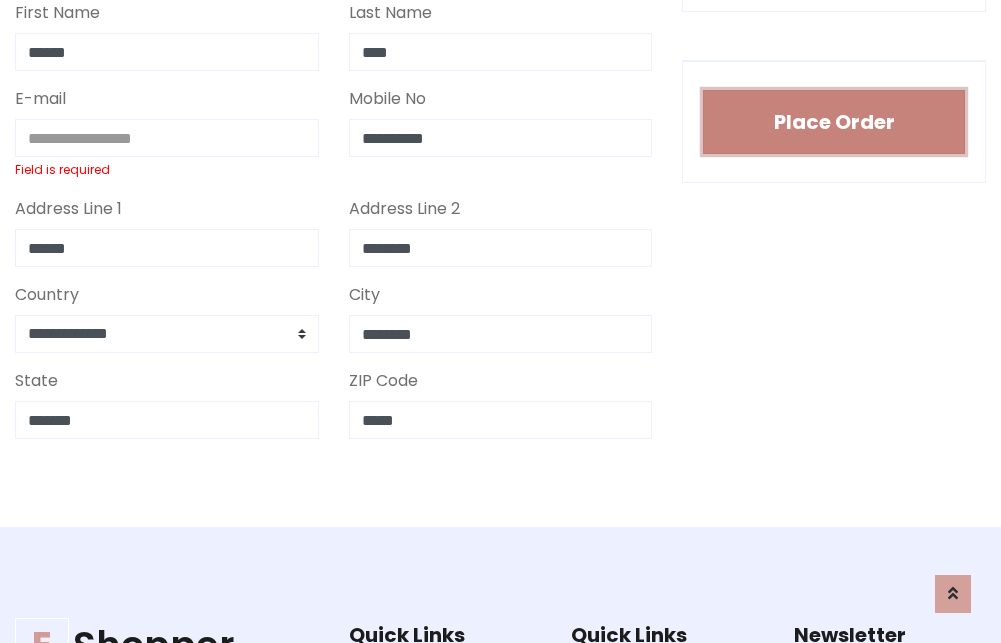 scroll, scrollTop: 0, scrollLeft: 0, axis: both 